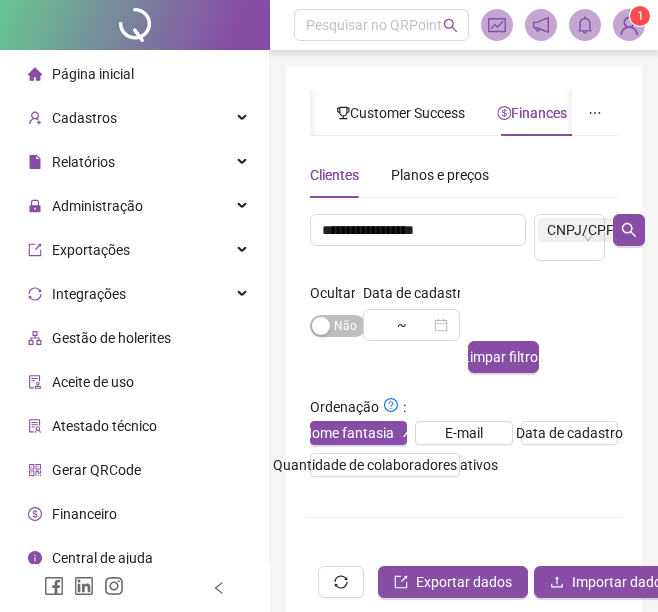 scroll, scrollTop: 139, scrollLeft: 0, axis: vertical 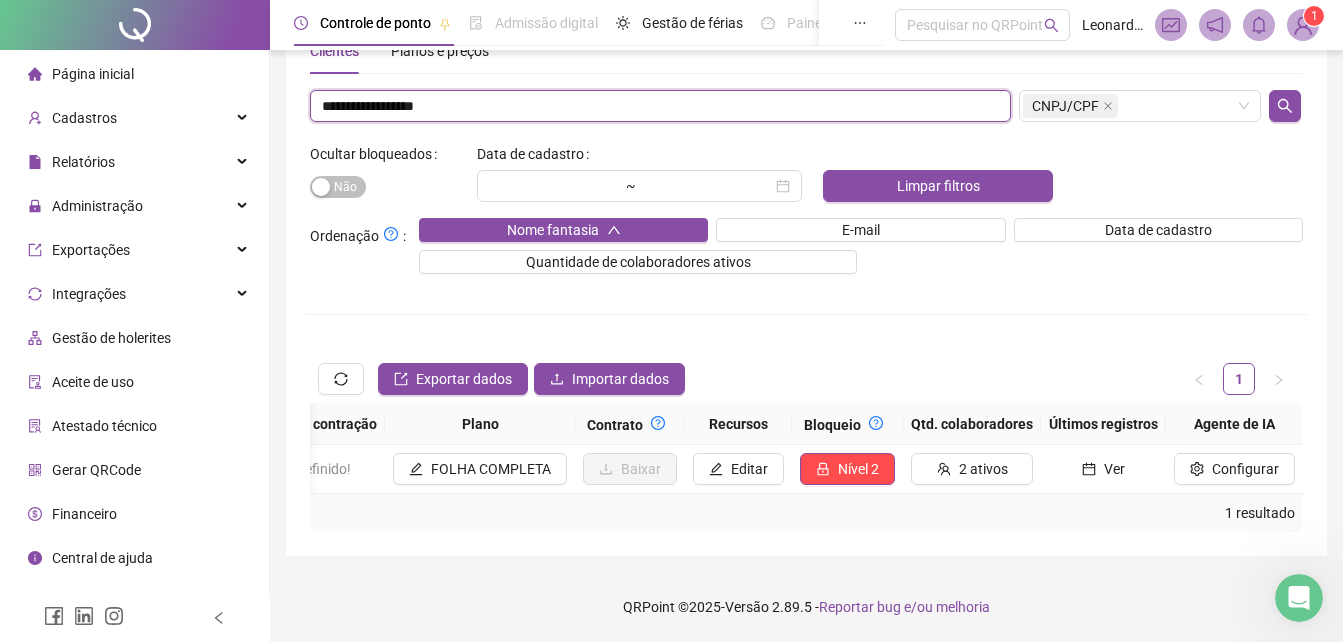 click on "**********" at bounding box center (660, 106) 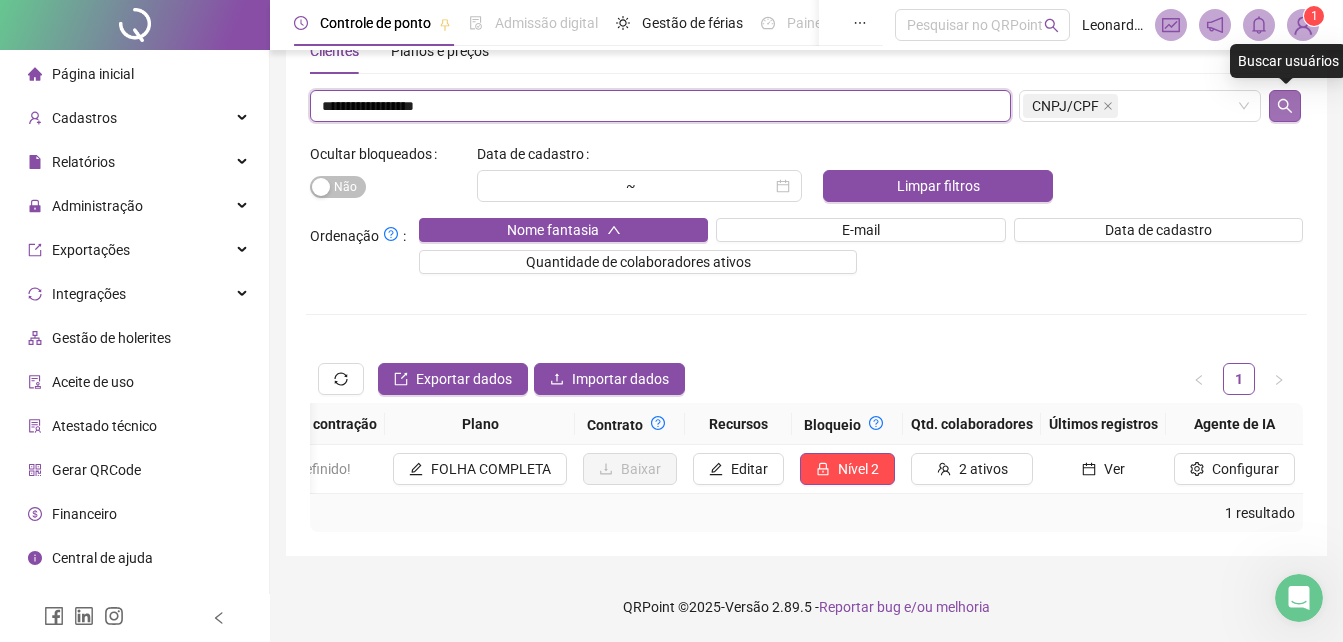 type on "**********" 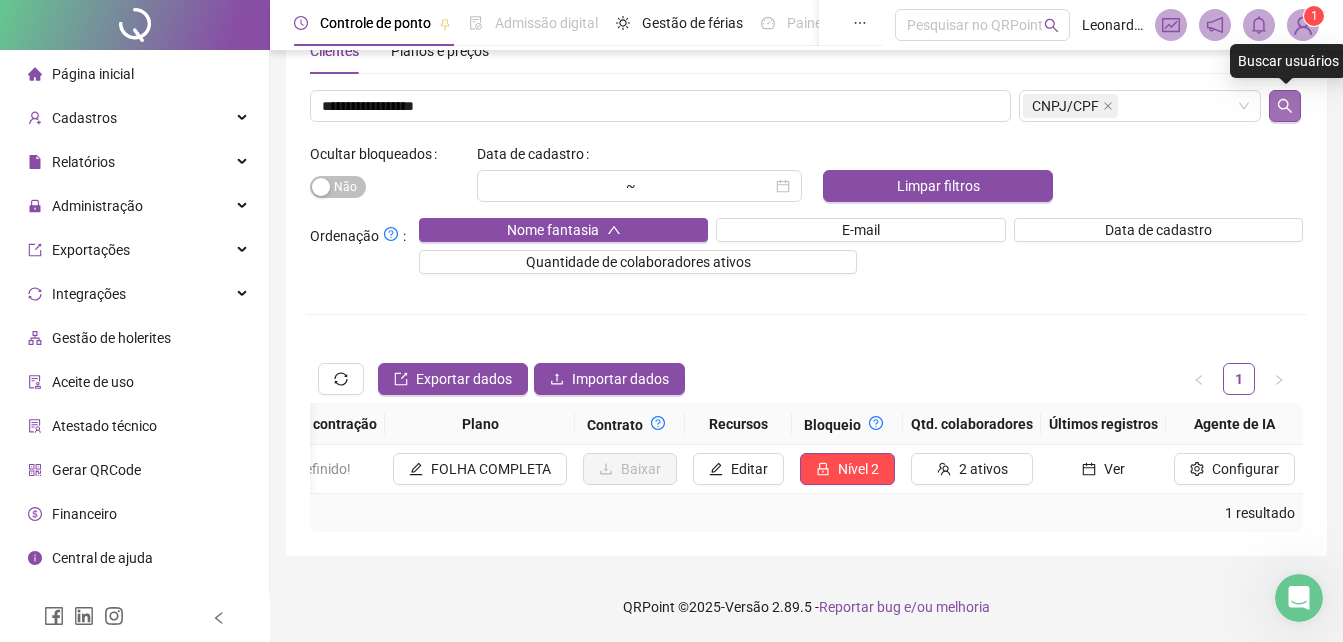 click 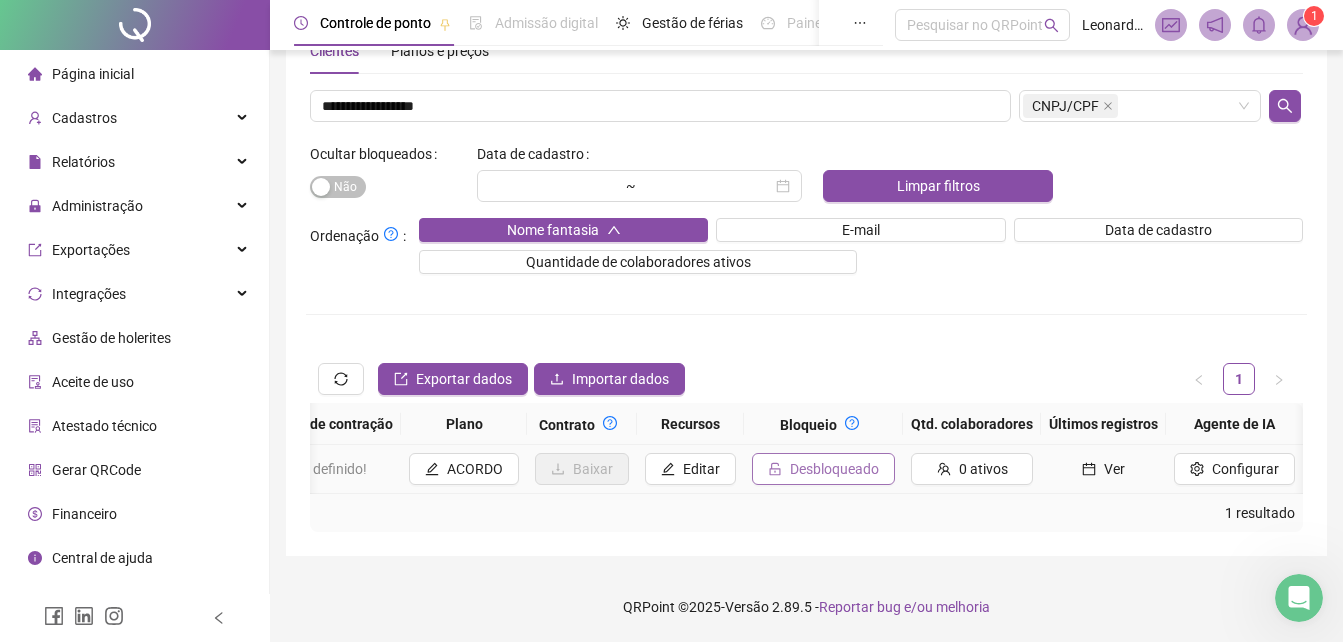 click on "Desbloqueado" at bounding box center [834, 469] 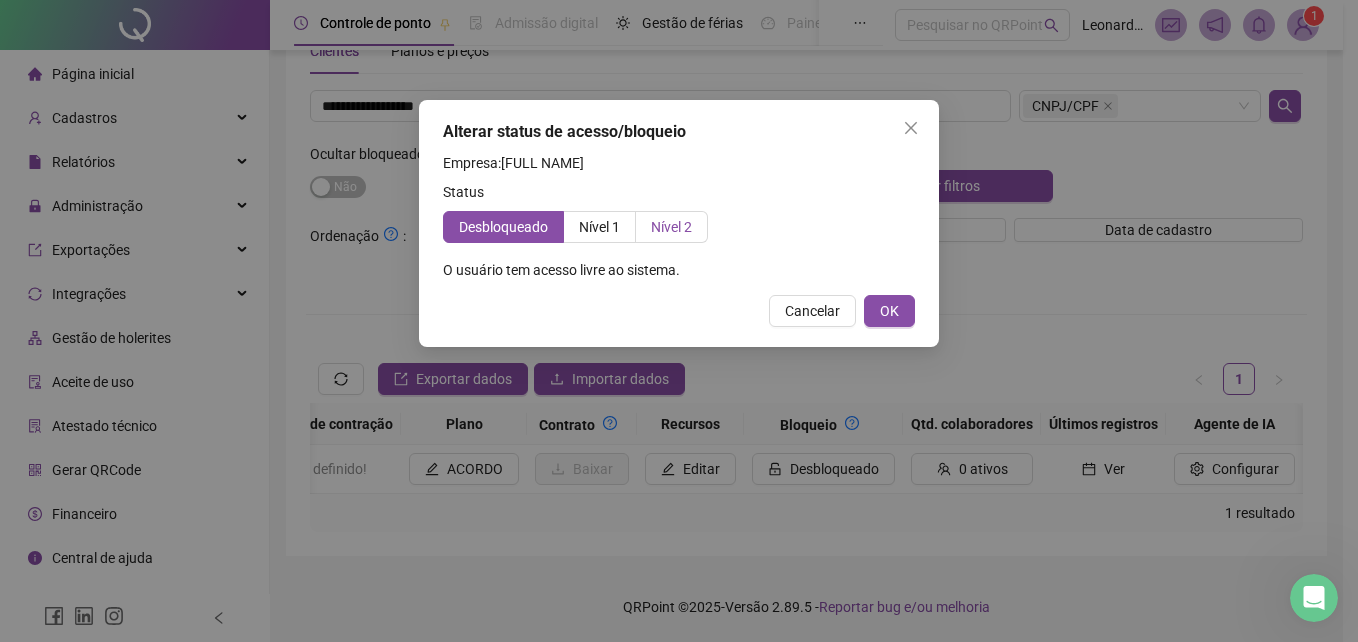 click on "Nível 2" at bounding box center (671, 227) 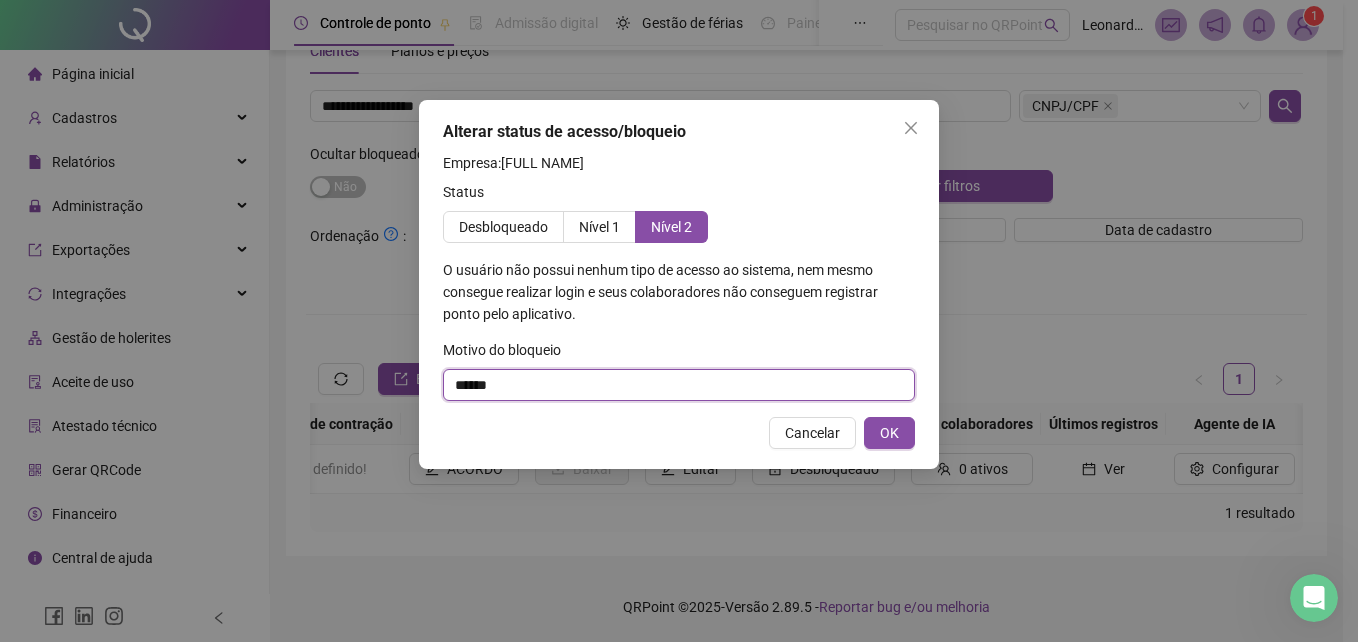 click on "******" at bounding box center [679, 385] 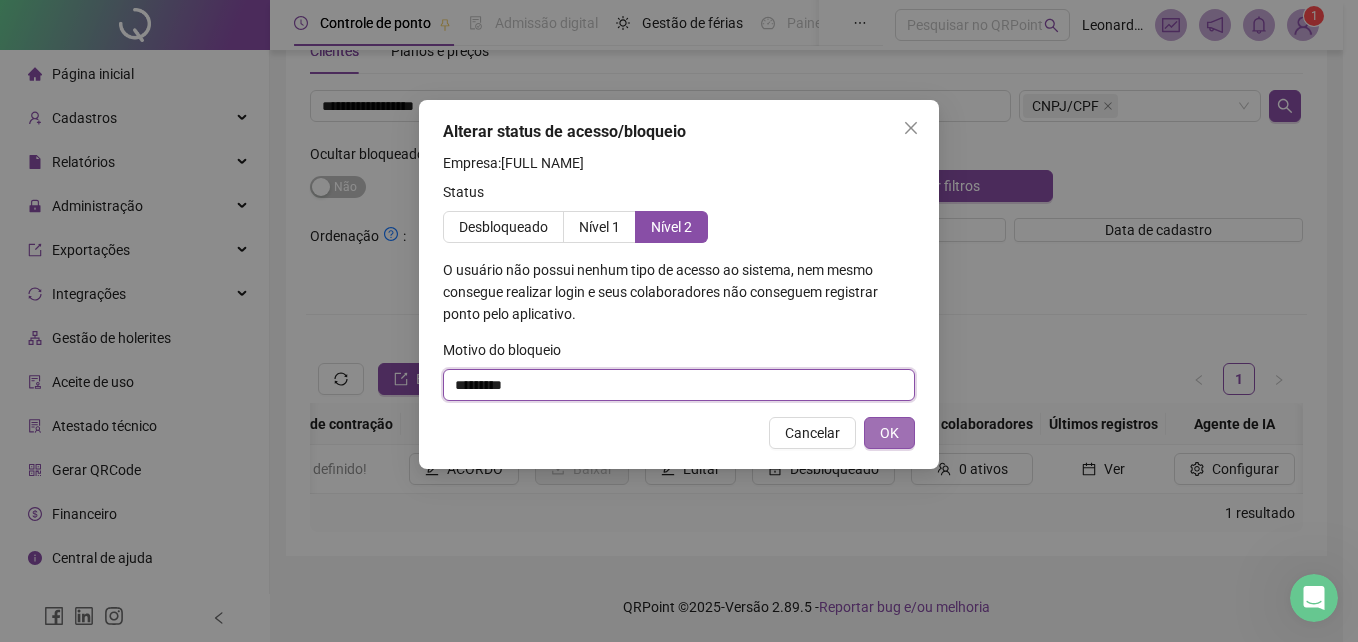 type on "*********" 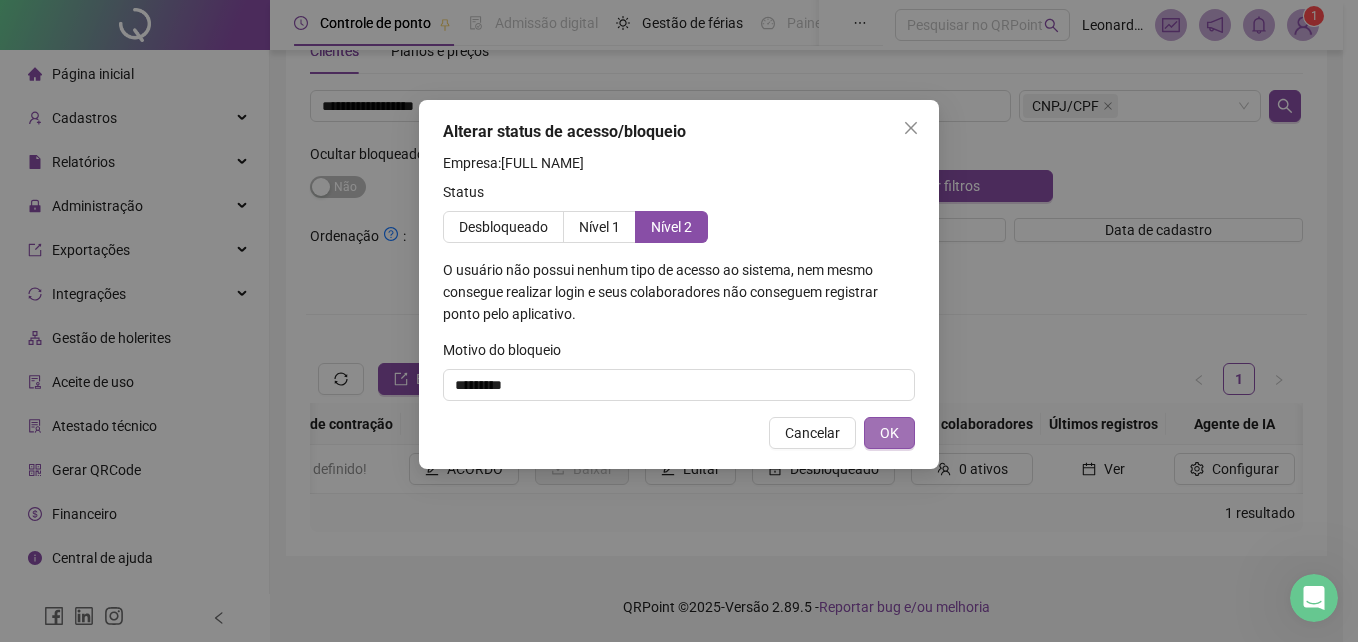 click on "OK" at bounding box center (889, 433) 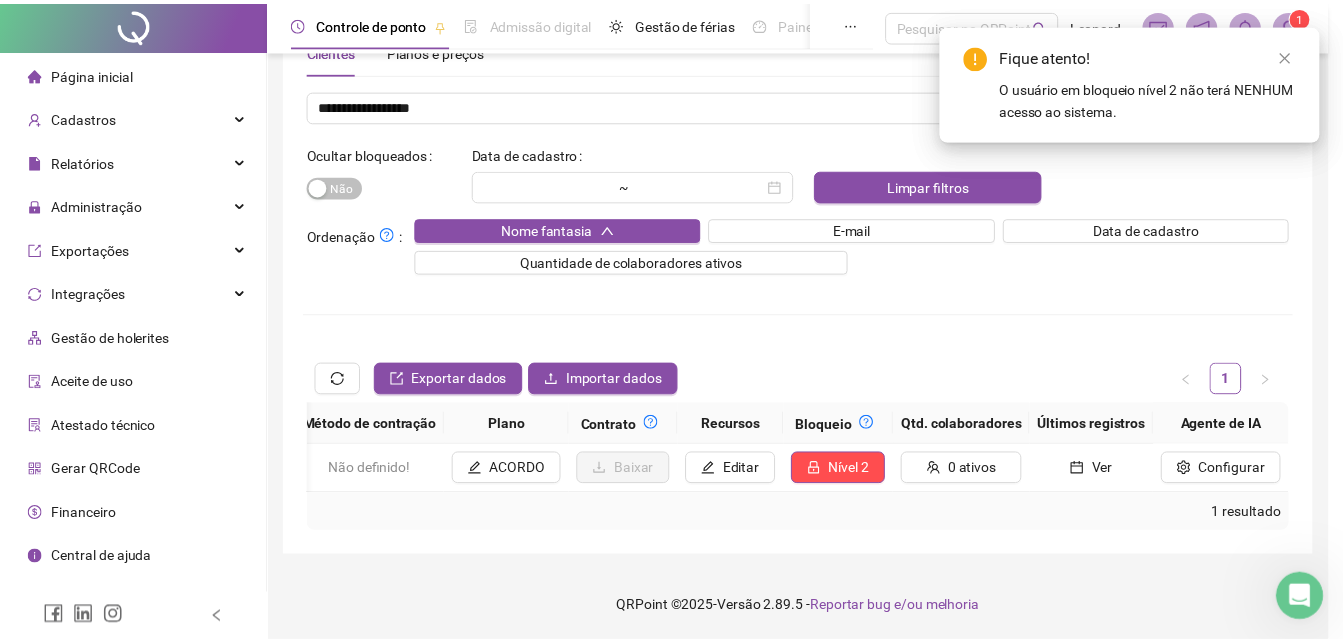 scroll, scrollTop: 0, scrollLeft: 1736, axis: horizontal 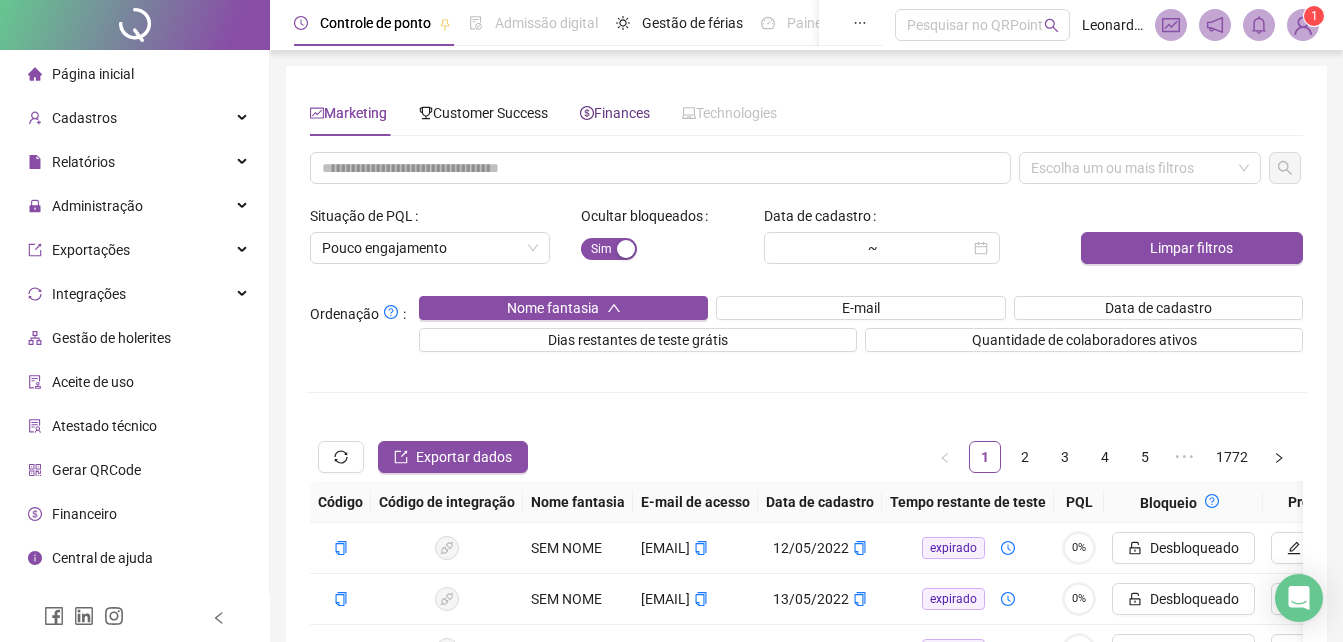 click on "Finances" at bounding box center [615, 113] 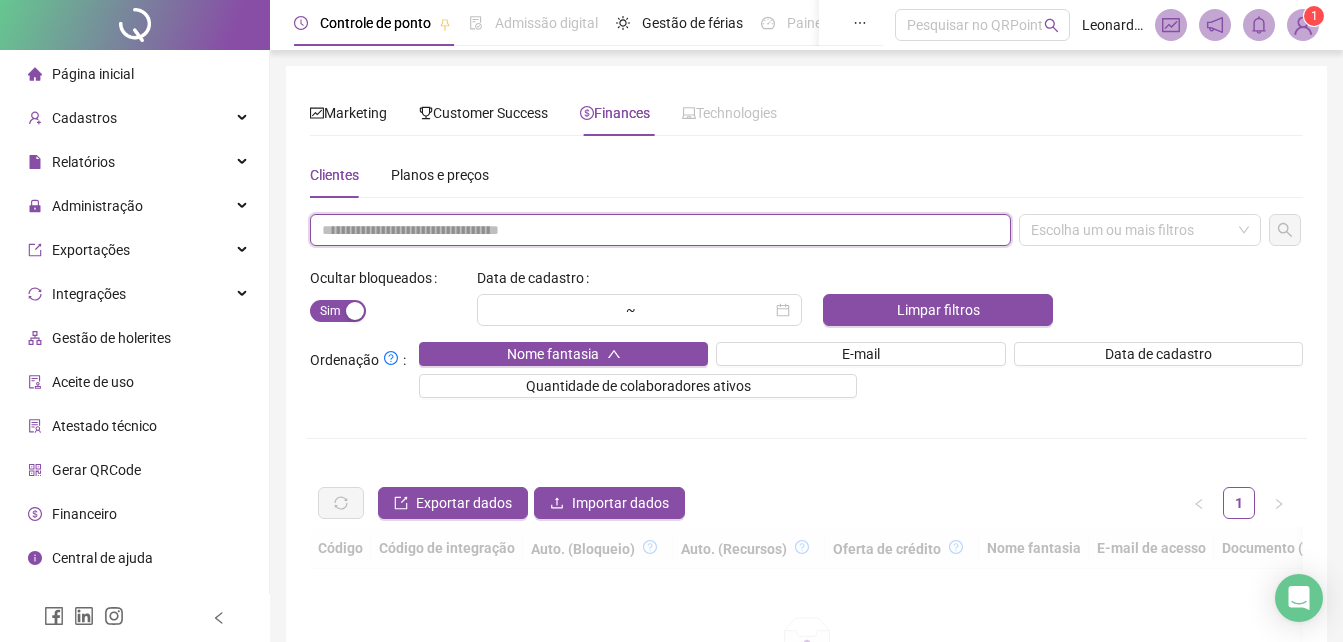 click at bounding box center (660, 230) 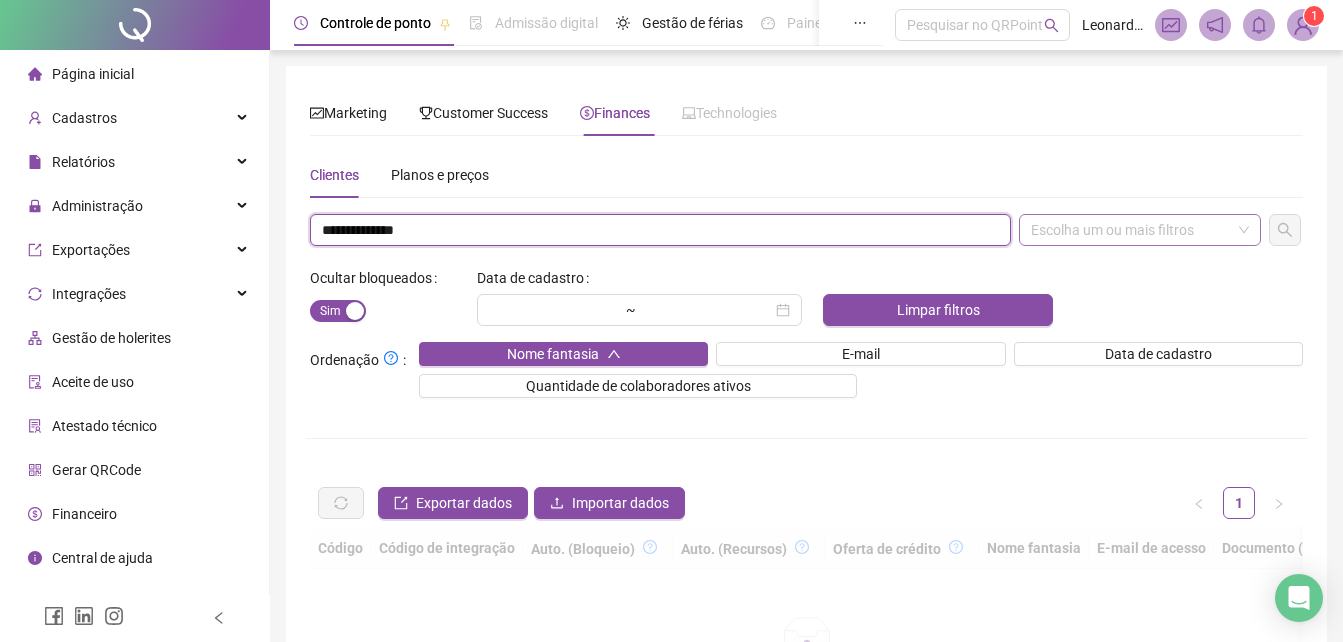 click on "Escolha um ou mais filtros" at bounding box center [1140, 230] 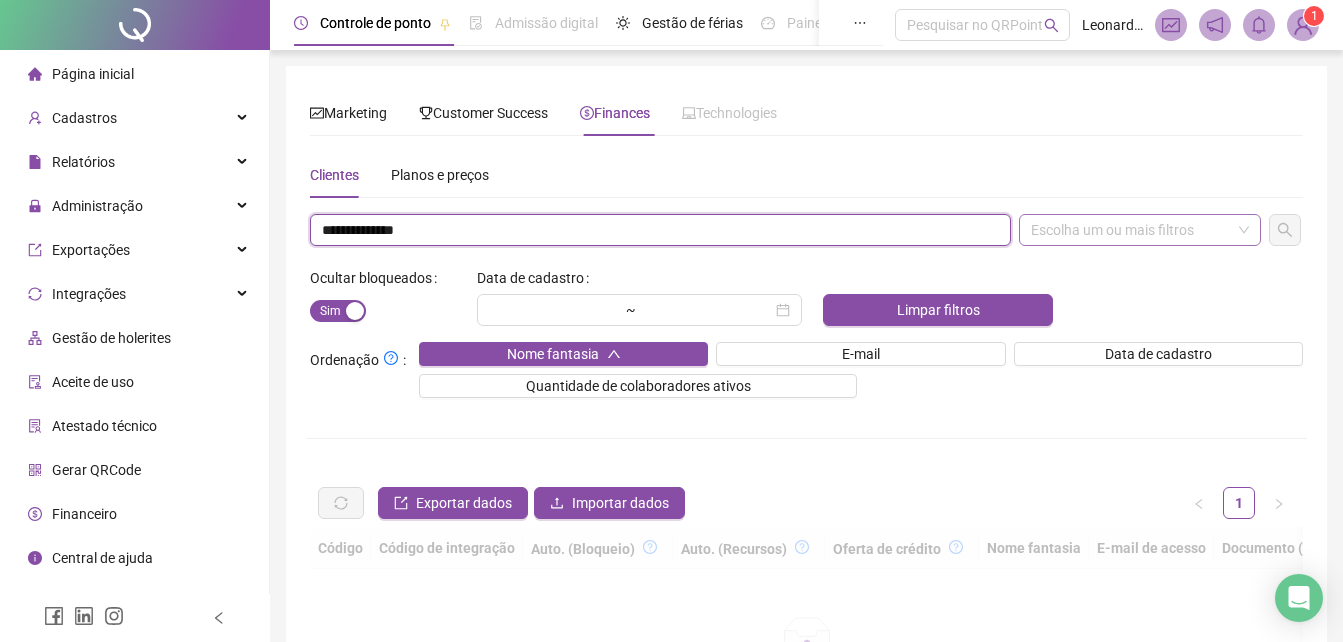 type on "**********" 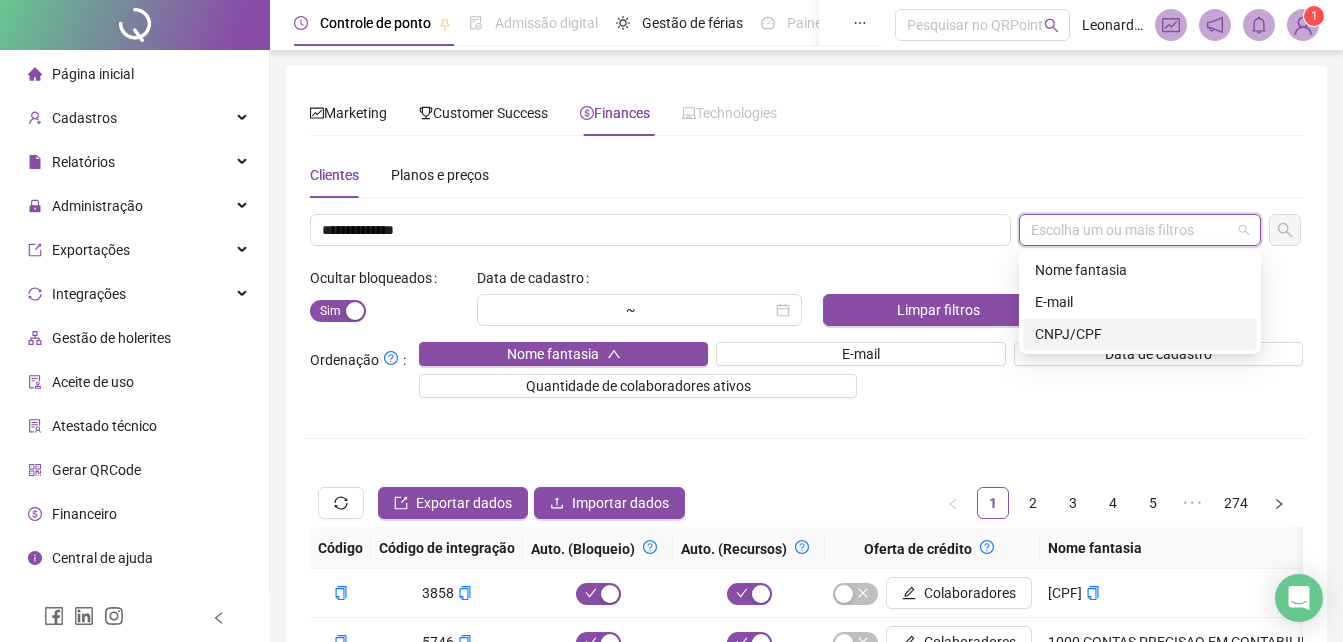 click on "CNPJ/CPF" at bounding box center (1140, 334) 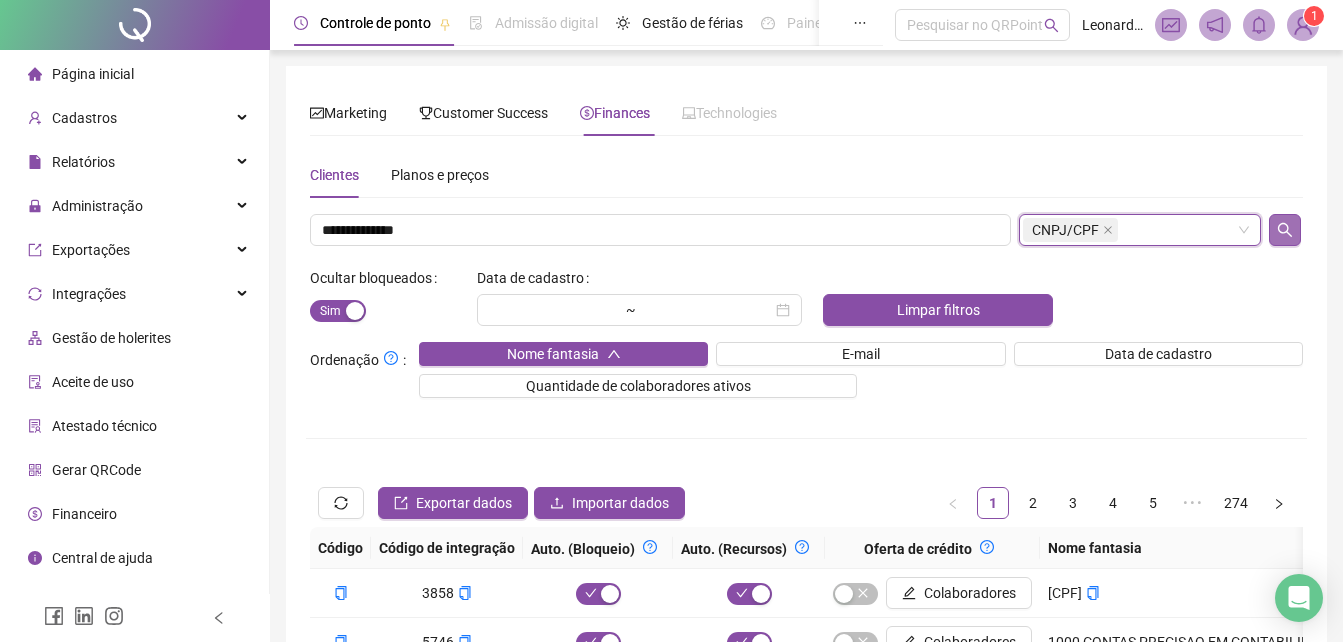click at bounding box center [1285, 230] 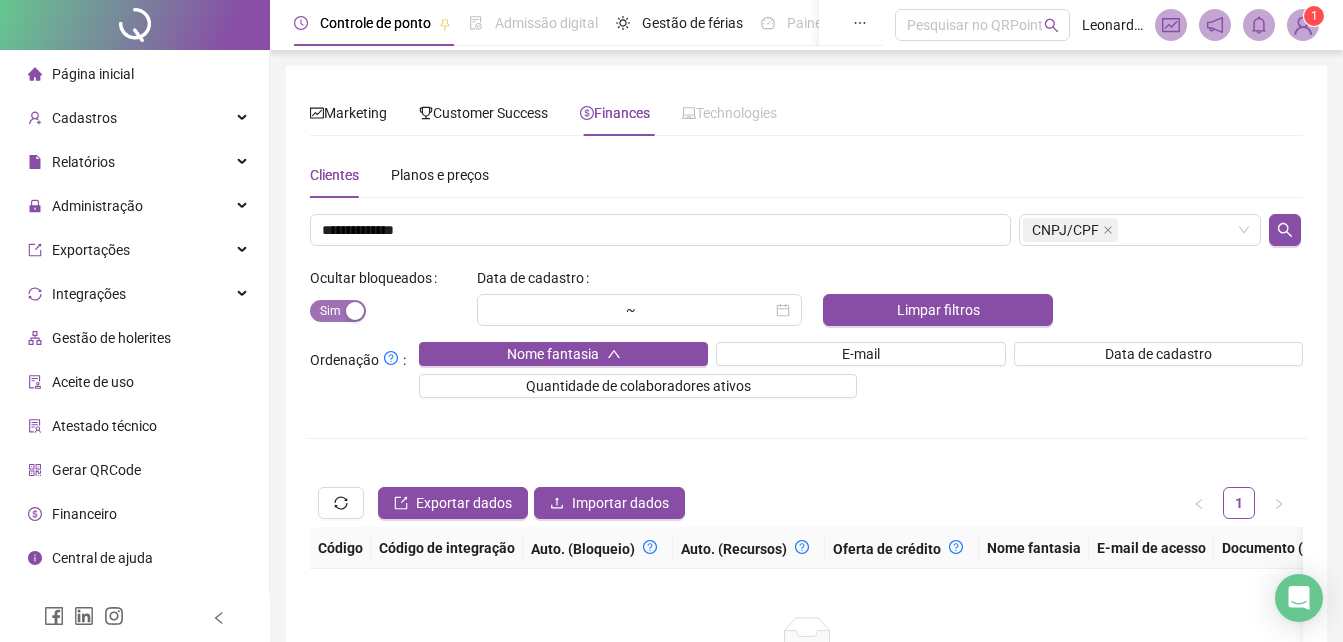 click on "Sim Não" at bounding box center [338, 311] 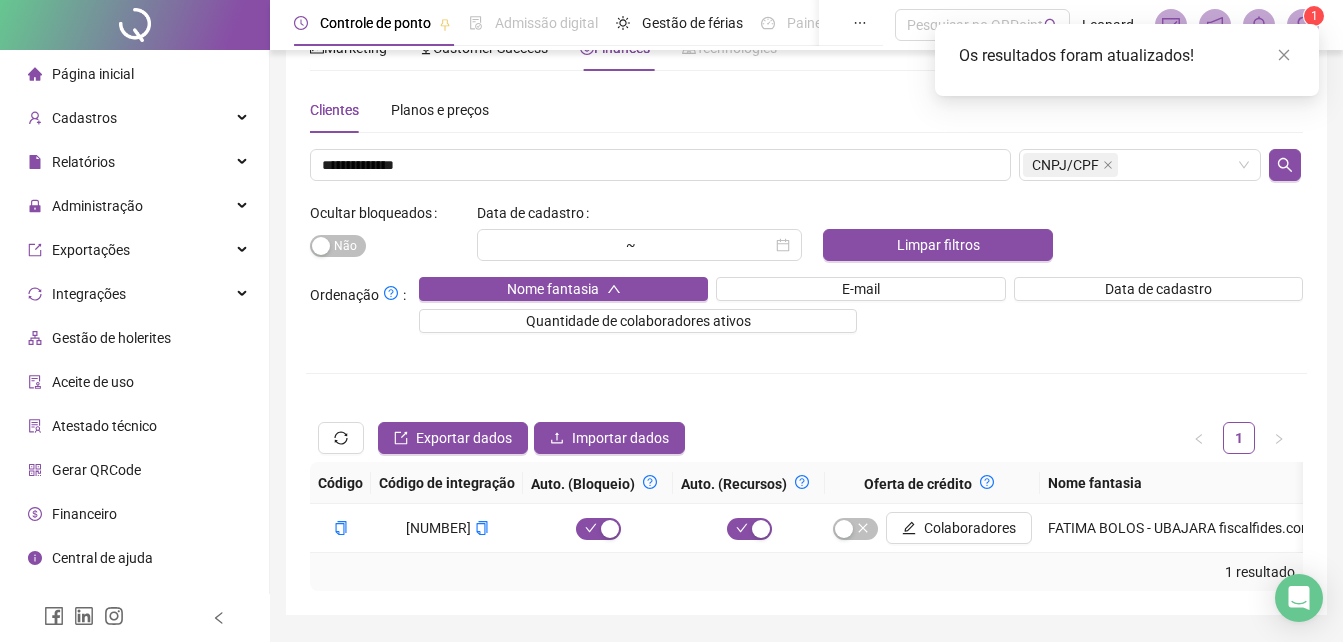 scroll, scrollTop: 100, scrollLeft: 0, axis: vertical 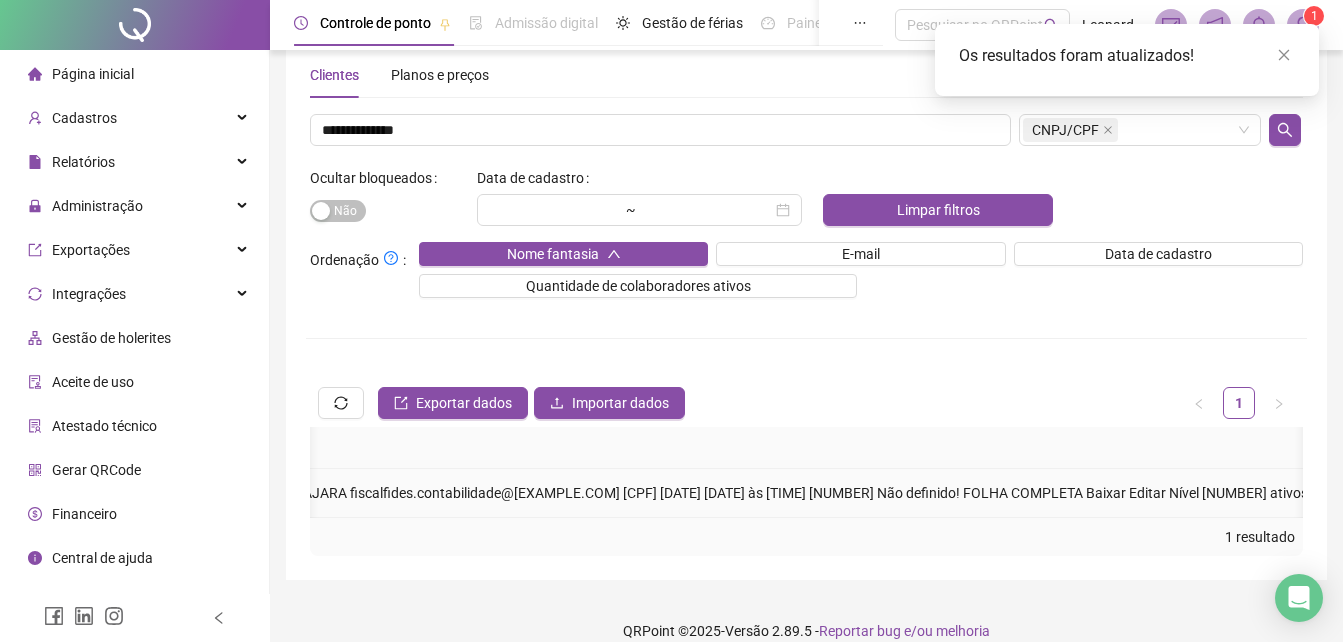 drag, startPoint x: 777, startPoint y: 516, endPoint x: 810, endPoint y: 515, distance: 33.01515 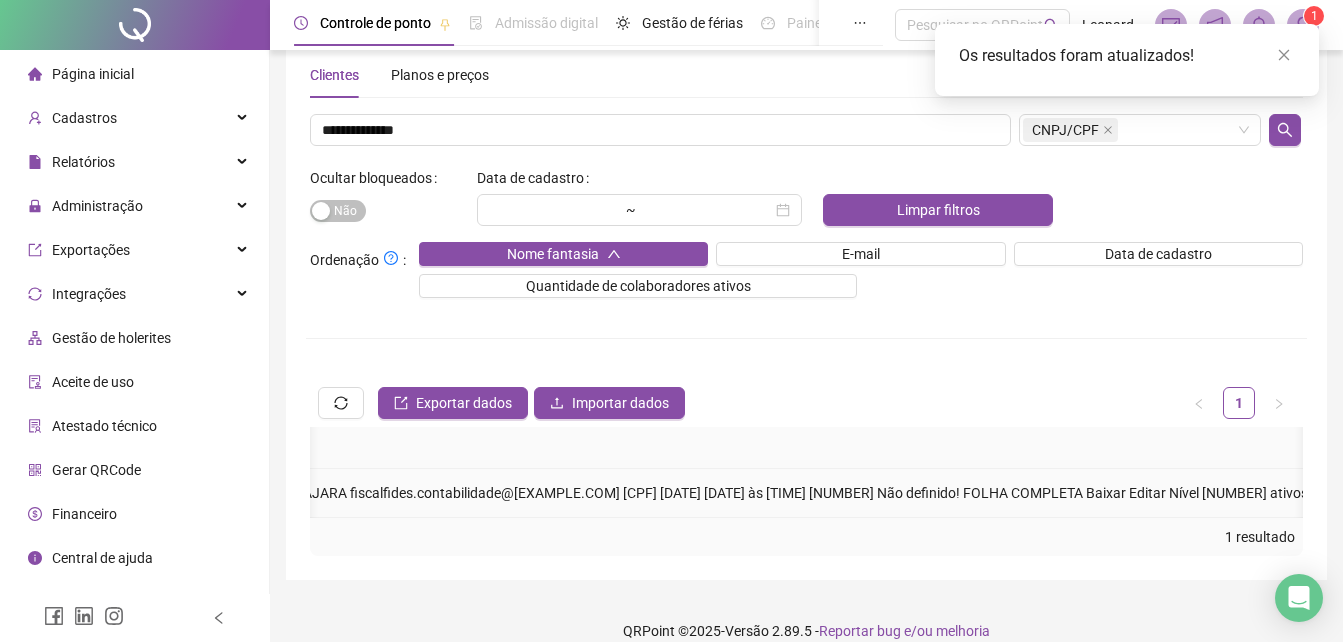 click on "[NUMBER] Colaboradores FATIMA BOLOS - UBAJARA fiscalfides.contabilidade@[EXAMPLE.COM] [CPF] [DATE] [DATE] às [TIME] [NUMBER] Não definido! FOLHA COMPLETA Baixar Editar Nível [NUMBER] ativos Ver Configurar" at bounding box center [1341, 493] 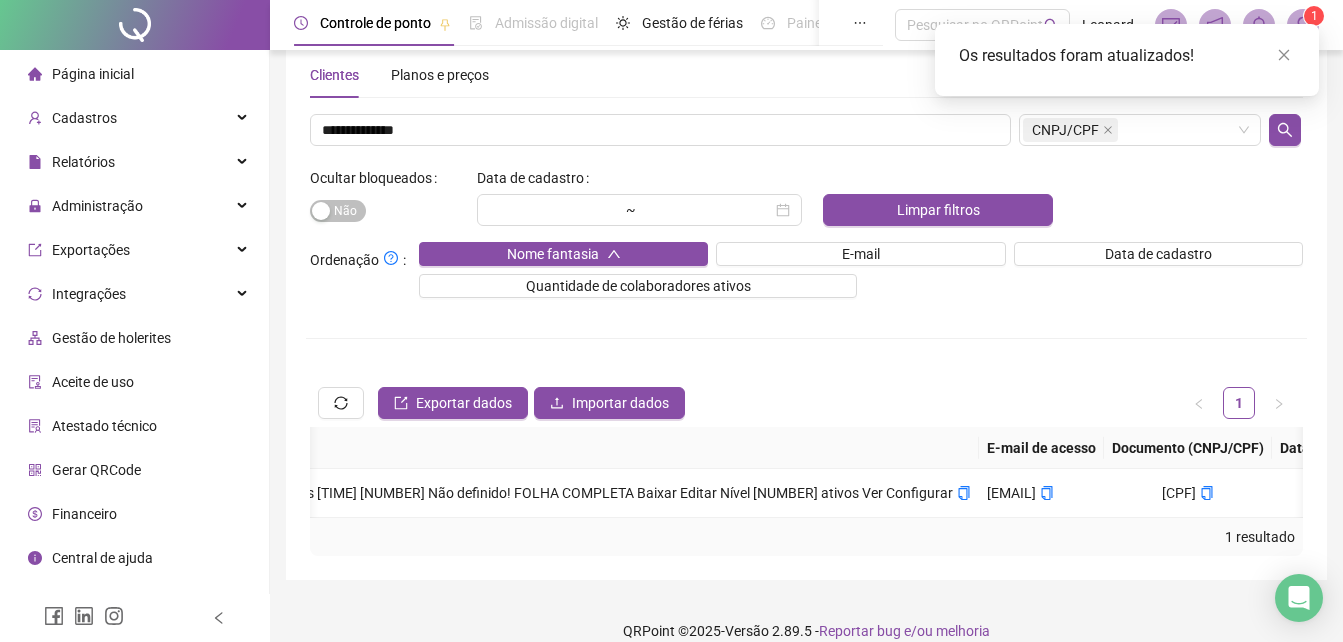 scroll, scrollTop: 0, scrollLeft: 1602, axis: horizontal 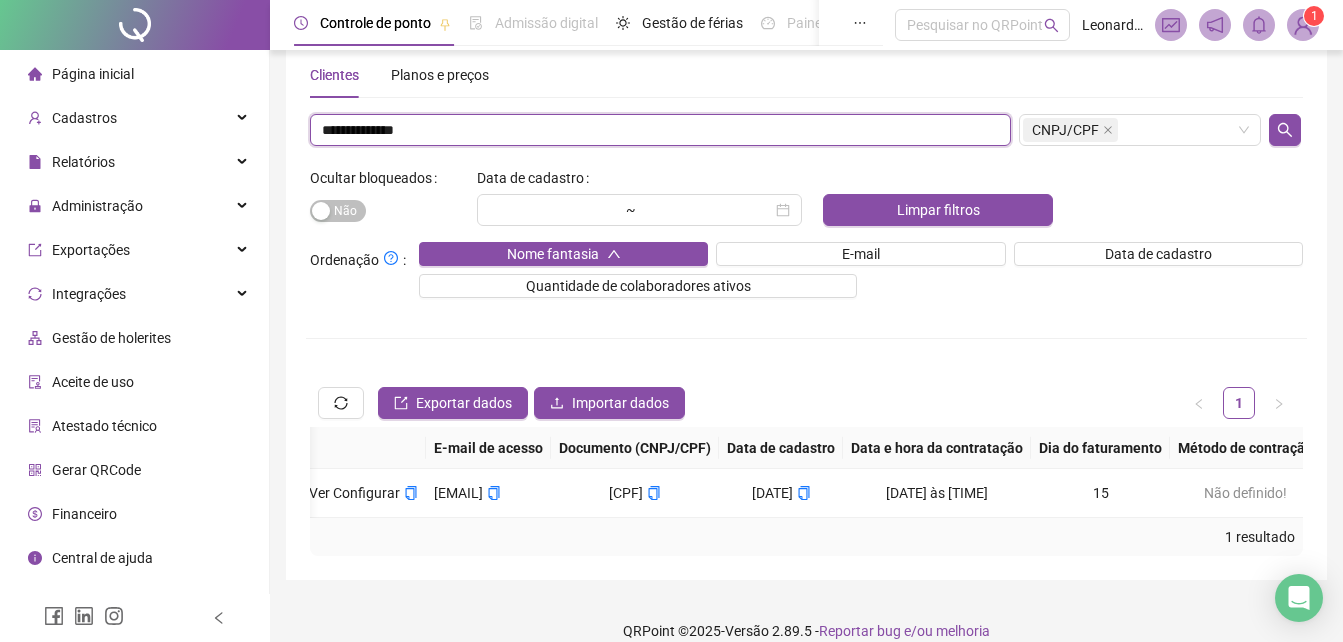 click on "**********" at bounding box center [660, 130] 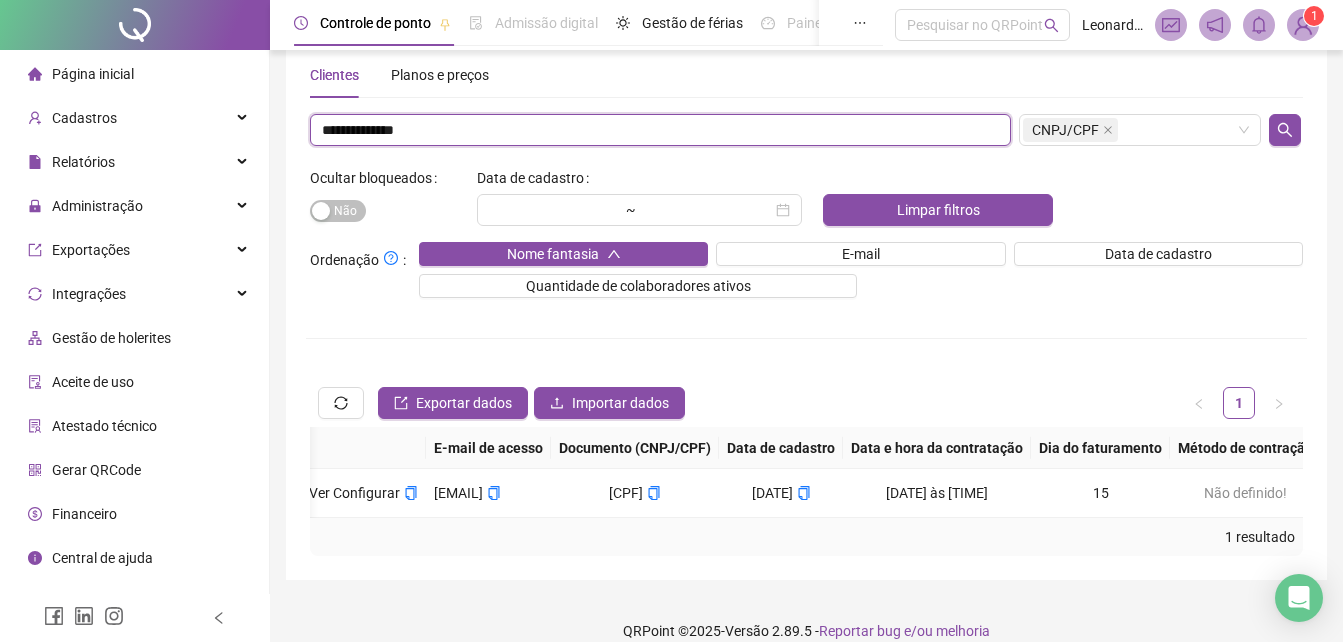 paste 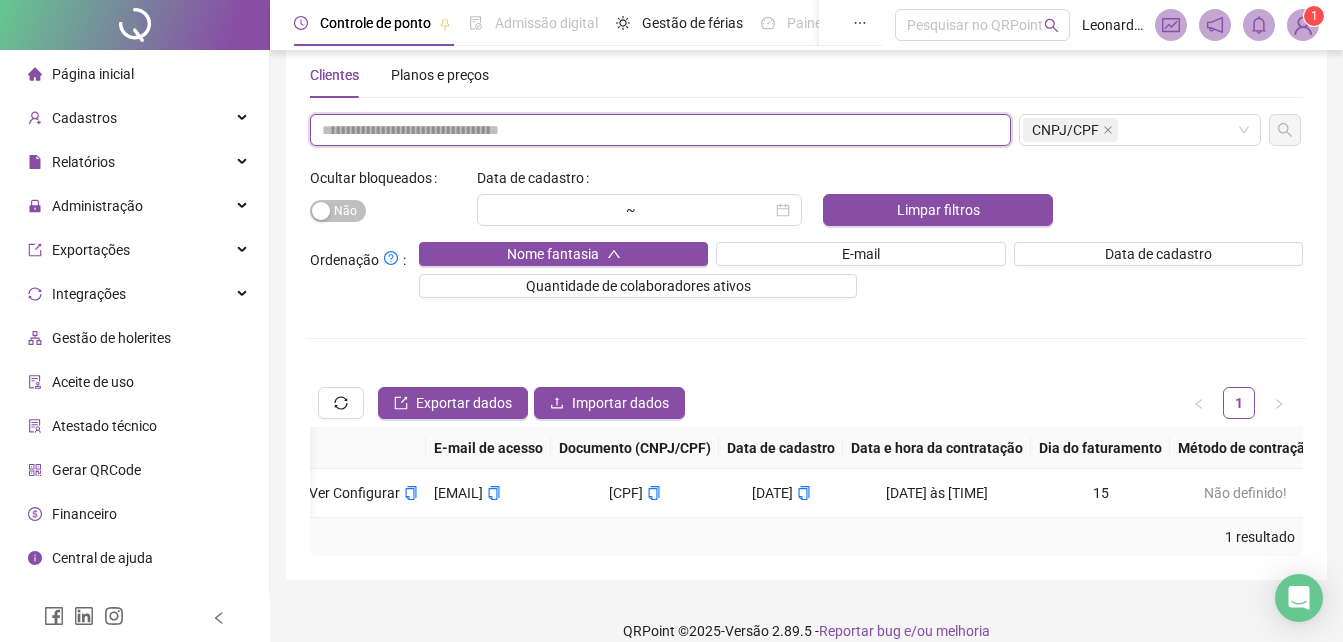 paste 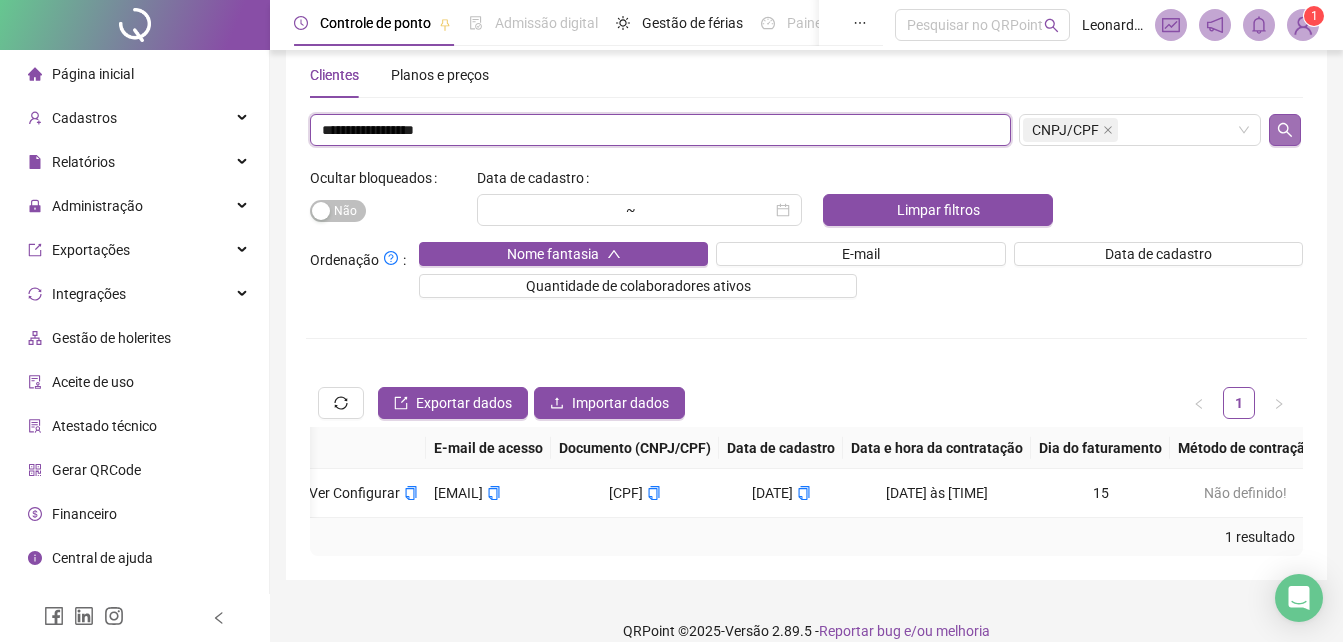 type on "**********" 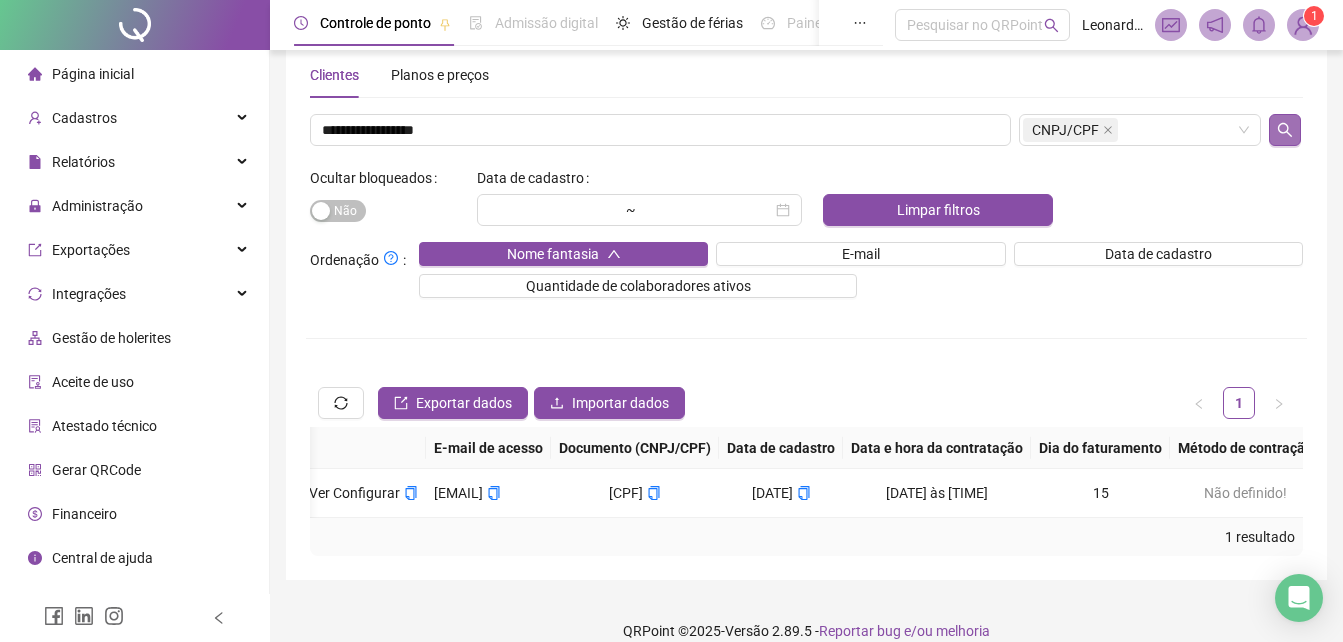 click at bounding box center (1285, 130) 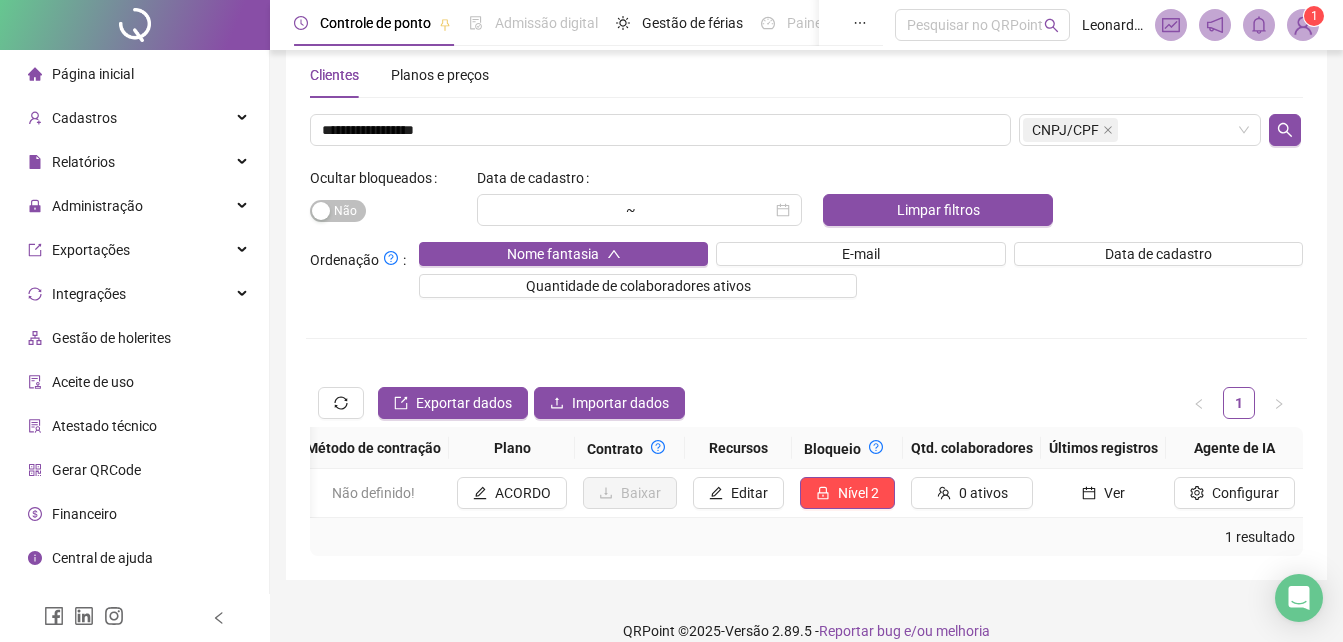 scroll, scrollTop: 0, scrollLeft: 1751, axis: horizontal 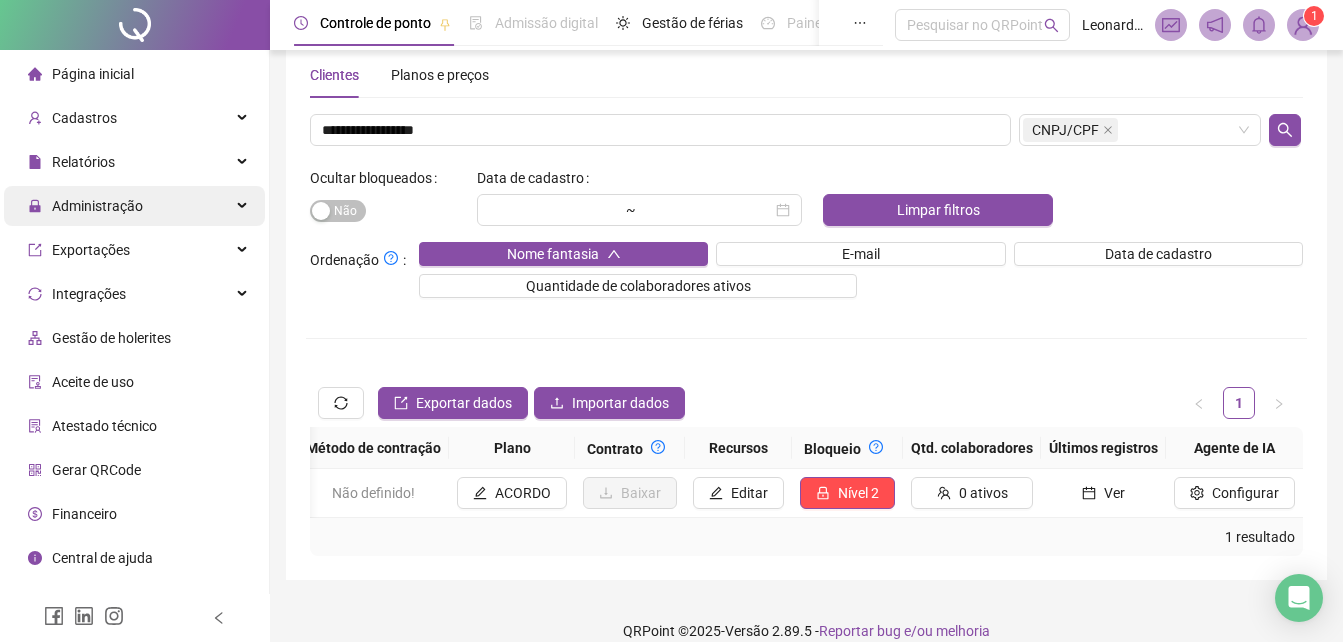 click on "Administração" at bounding box center [134, 206] 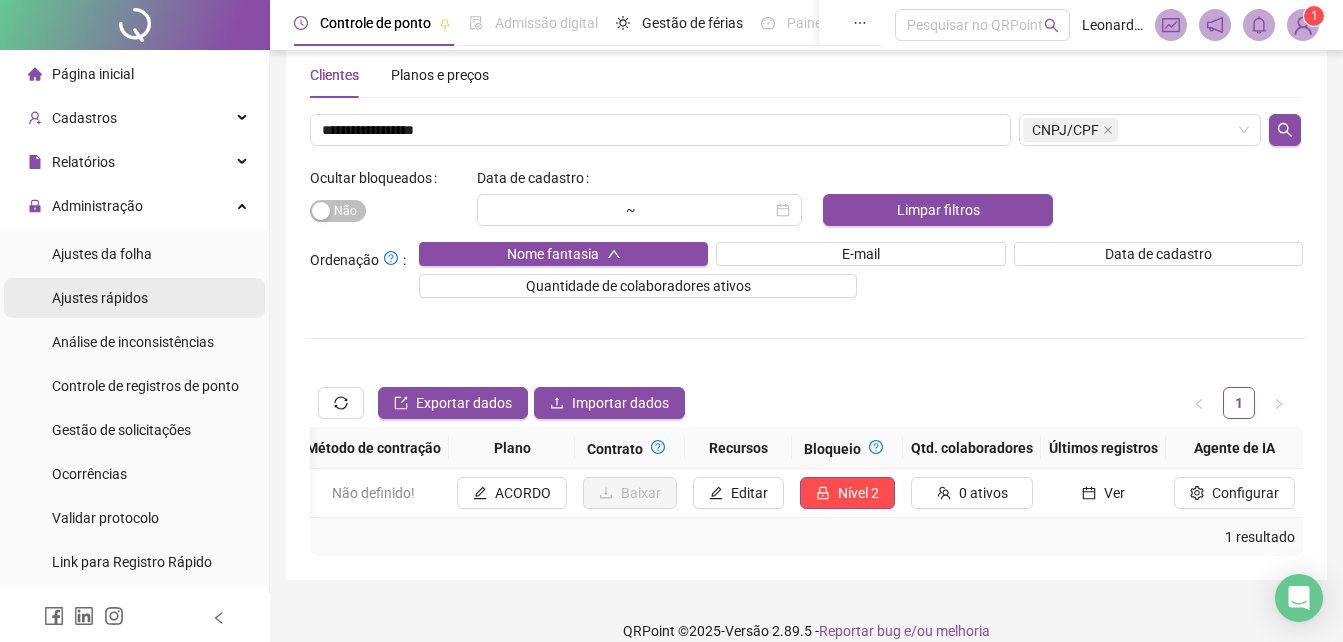 click on "Ajustes rápidos" at bounding box center (100, 298) 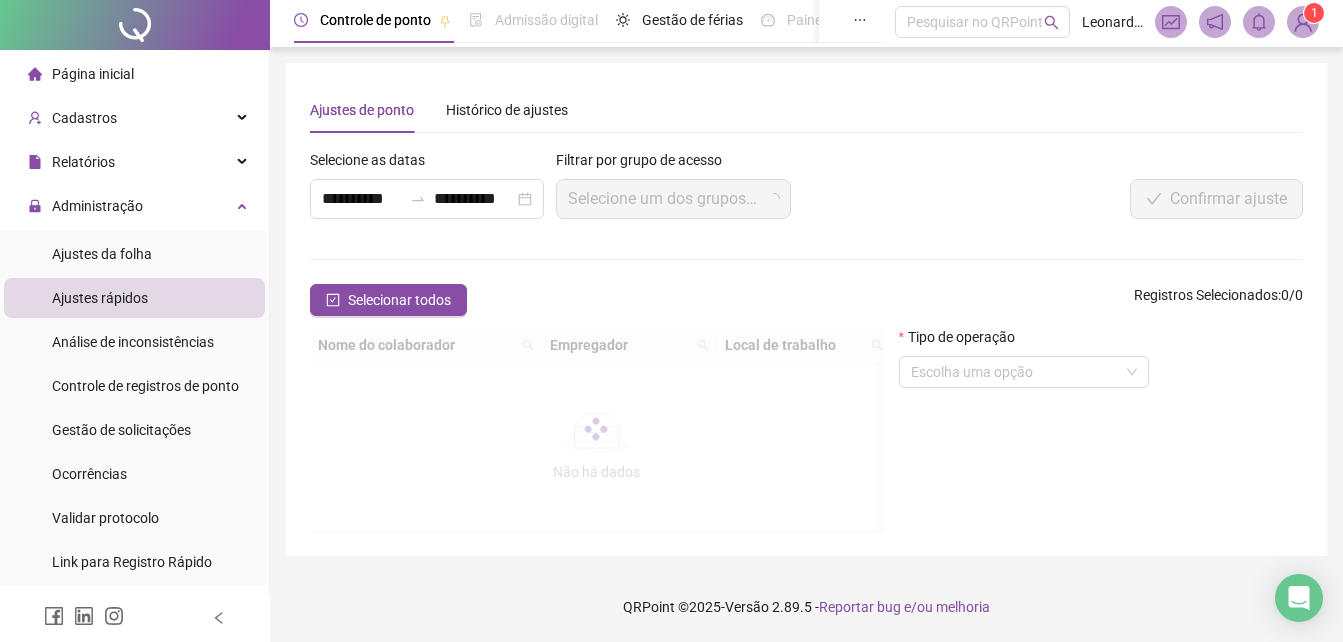 scroll, scrollTop: 0, scrollLeft: 0, axis: both 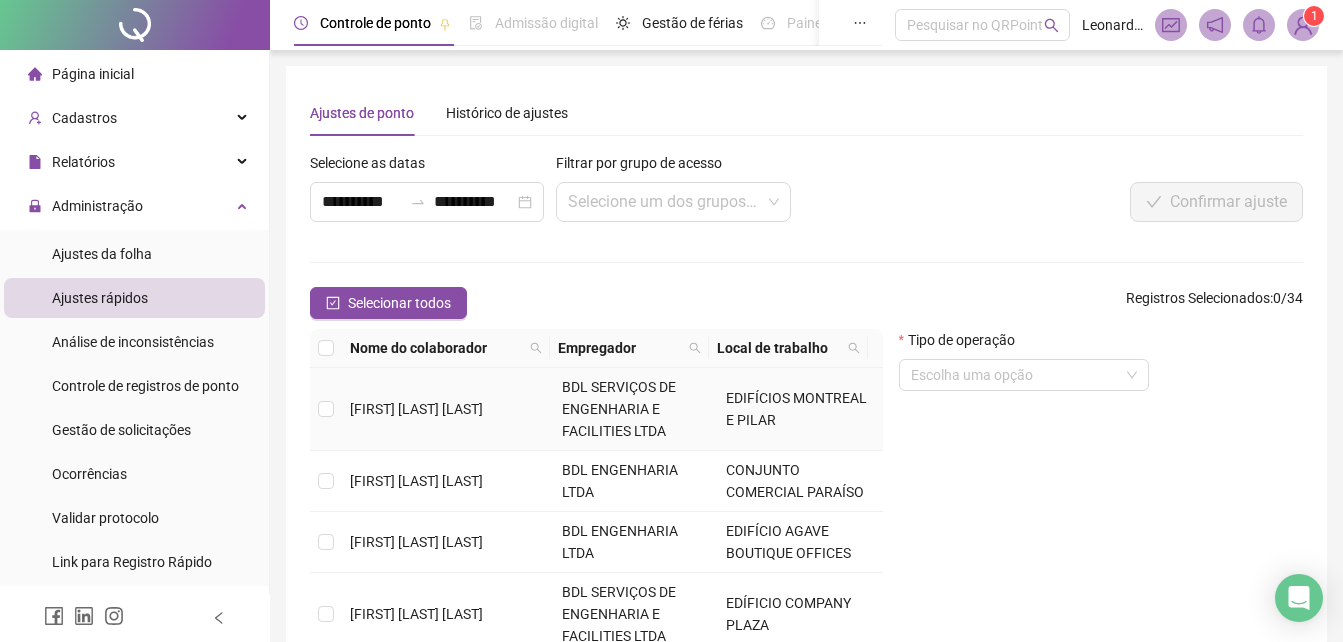 click on "[FIRST] [LAST] [LAST]" at bounding box center [416, 409] 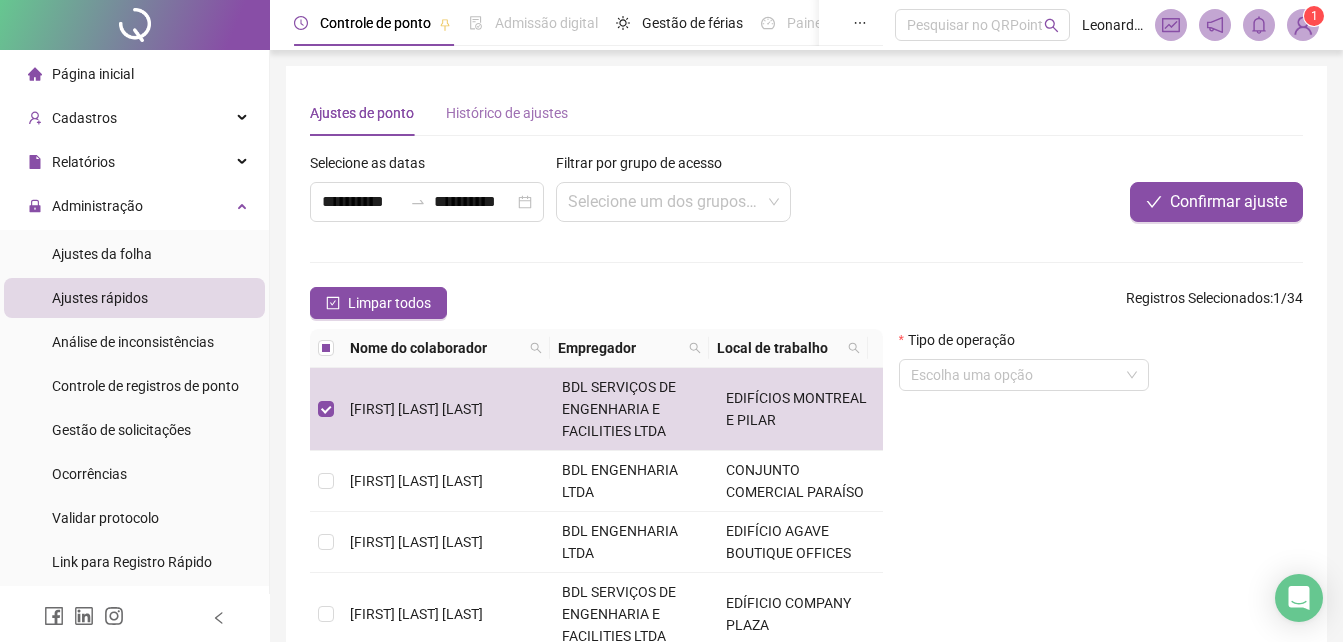click on "Histórico de ajustes" at bounding box center (507, 113) 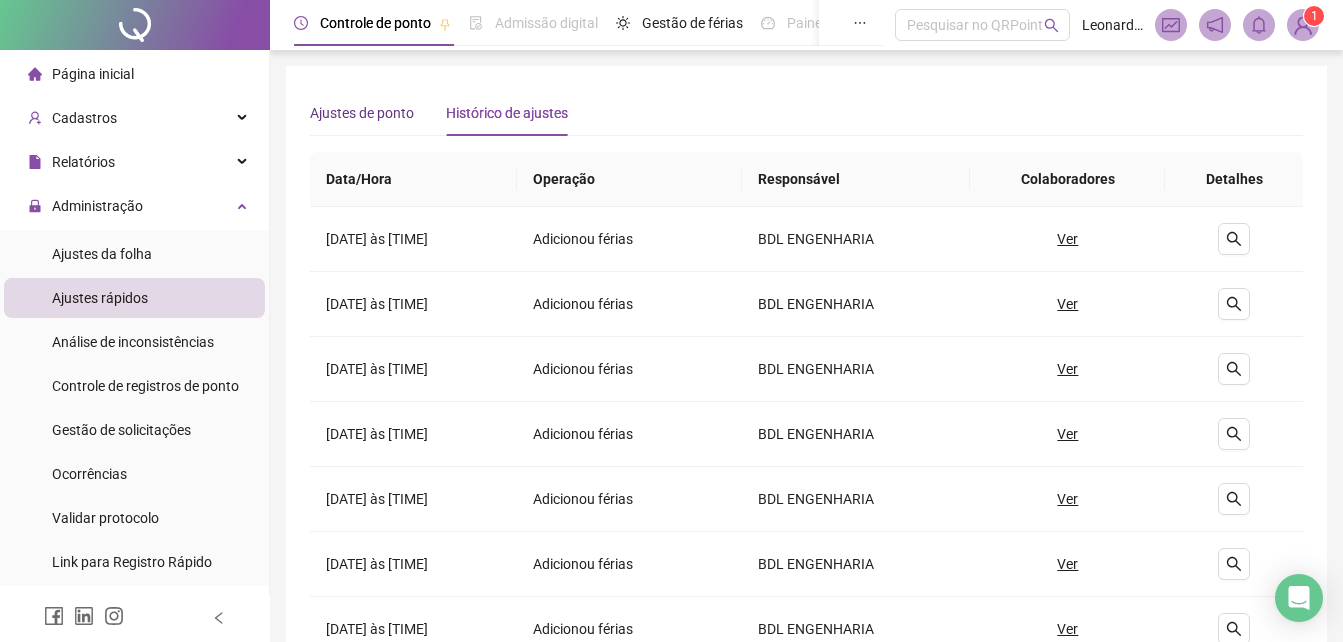click on "Ajustes de ponto" at bounding box center [362, 113] 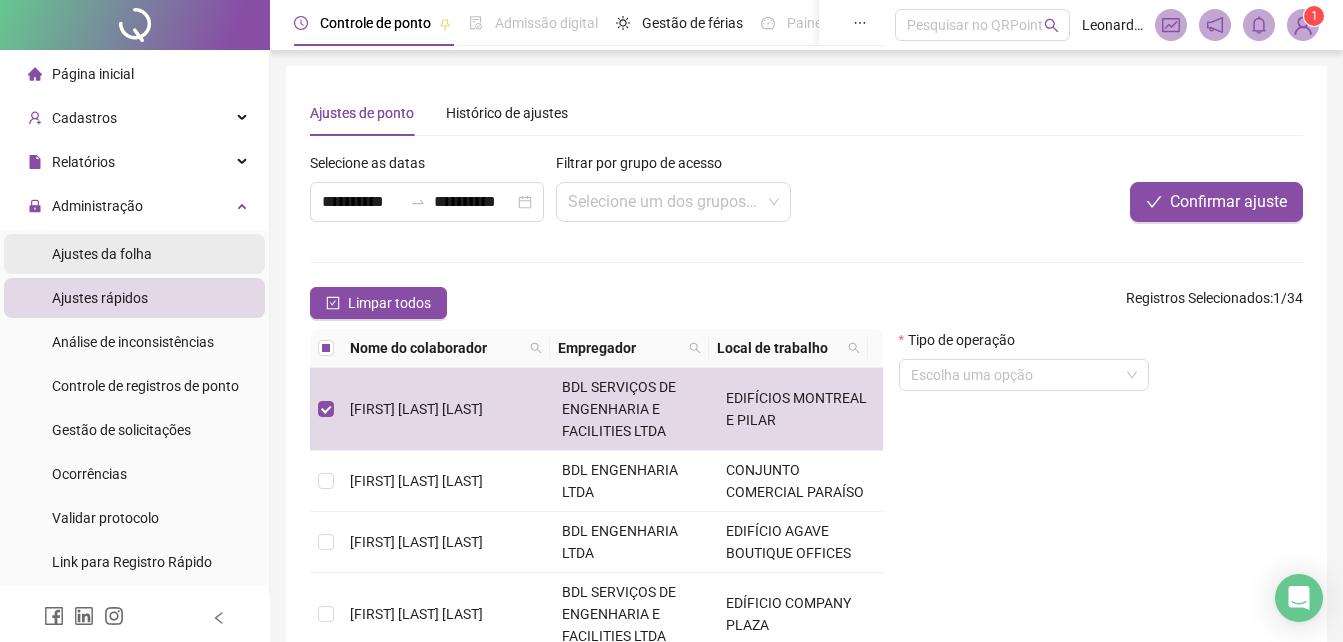 click on "Ajustes da folha" at bounding box center [134, 254] 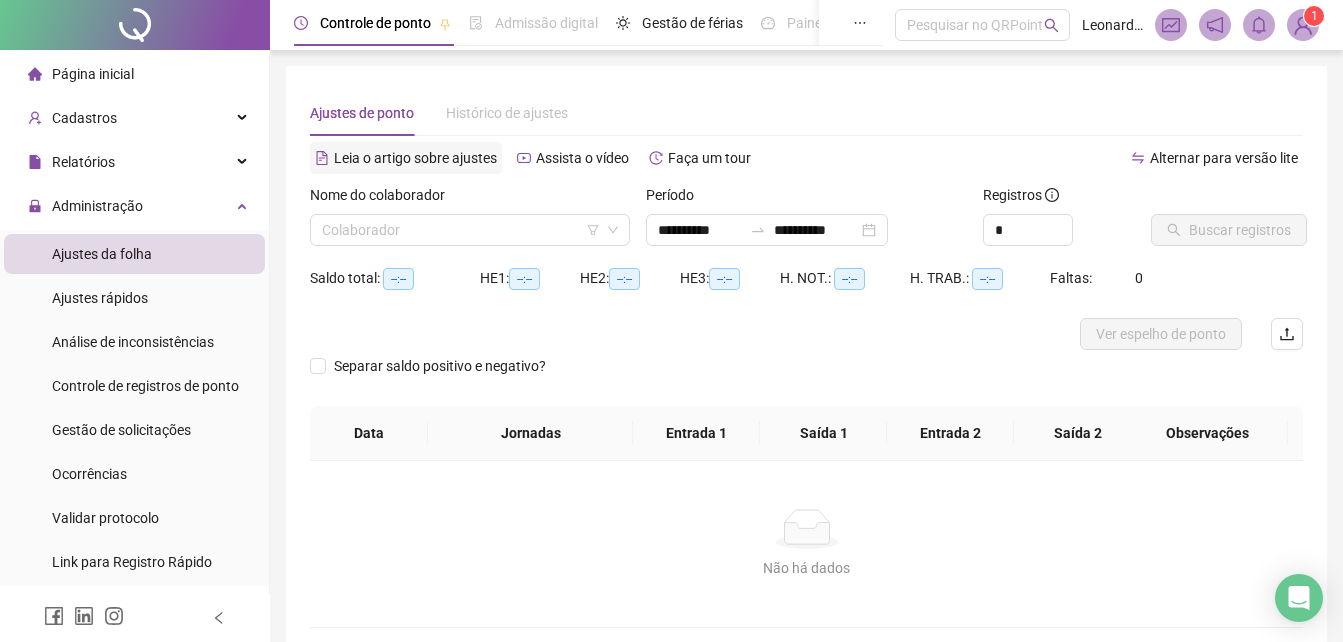 click on "Leia o artigo sobre ajustes" at bounding box center [415, 158] 